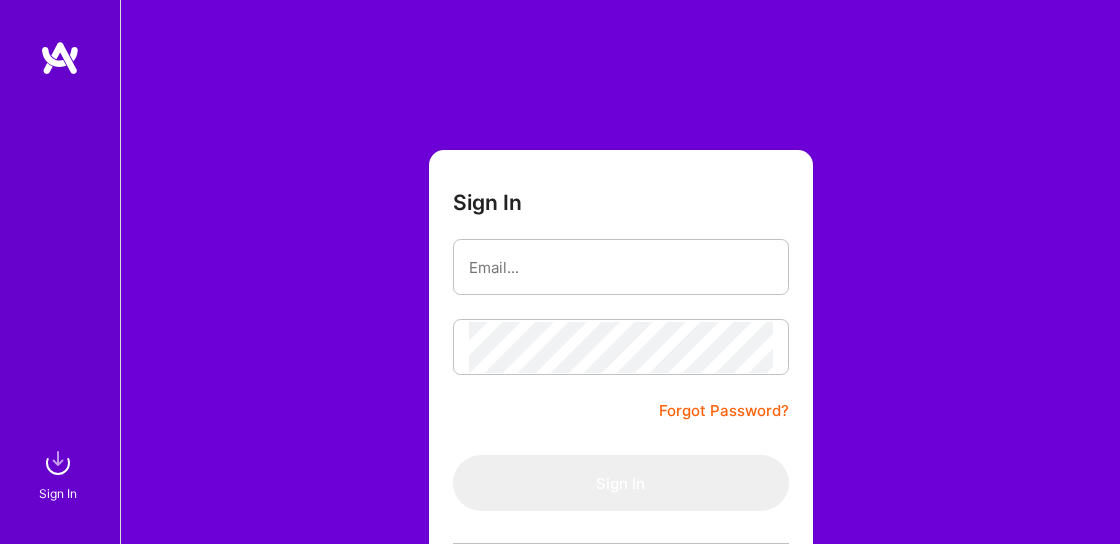 scroll, scrollTop: 0, scrollLeft: 0, axis: both 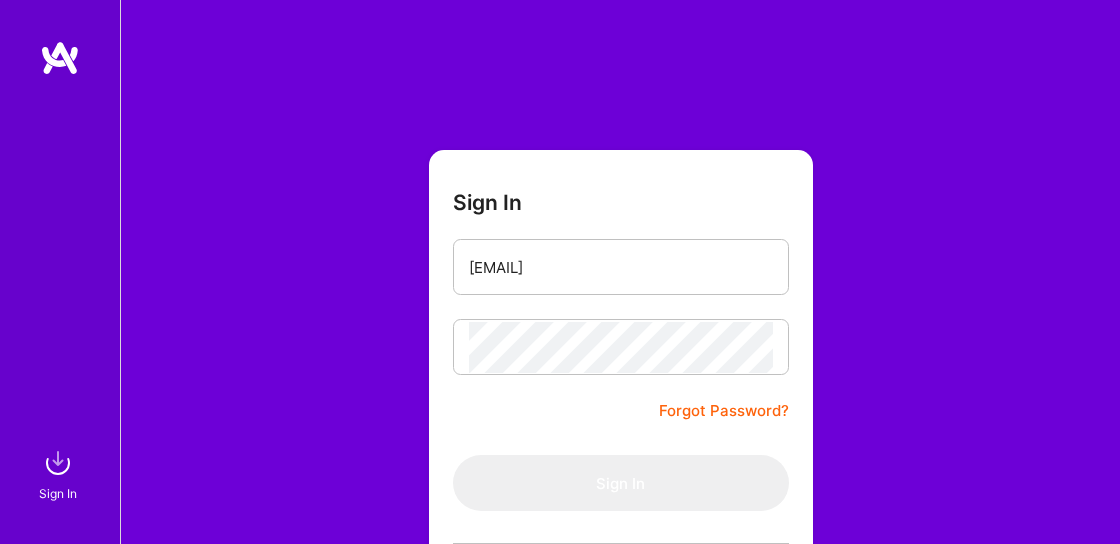 type on "[EMAIL]" 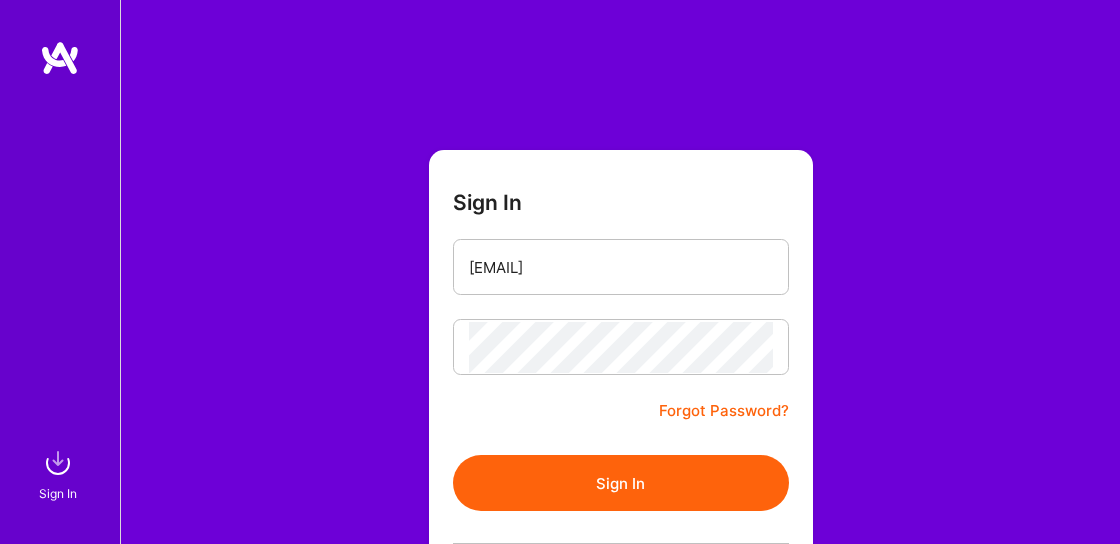 click on "Sign In" at bounding box center (621, 483) 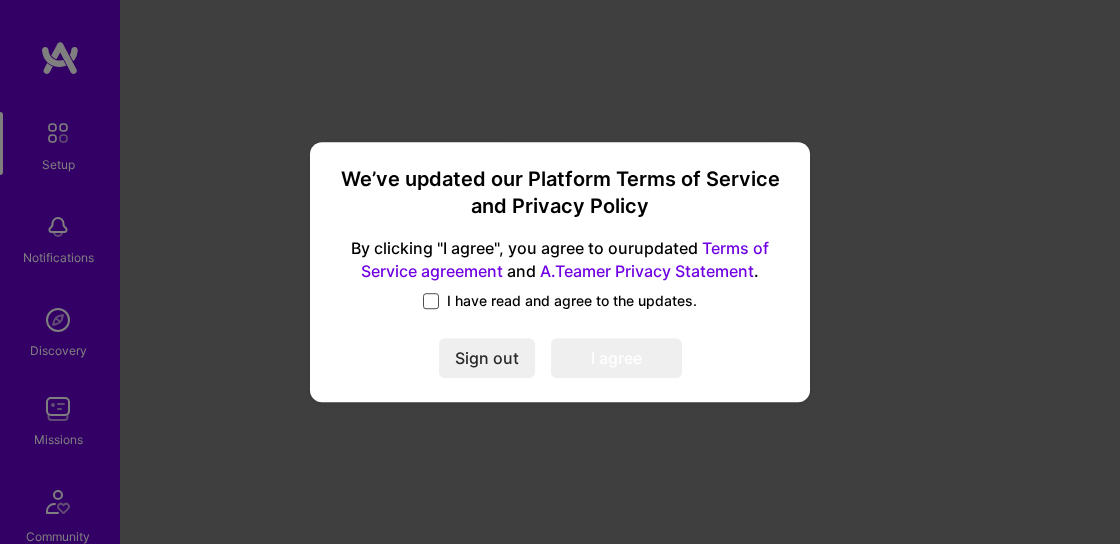 click at bounding box center (431, 301) 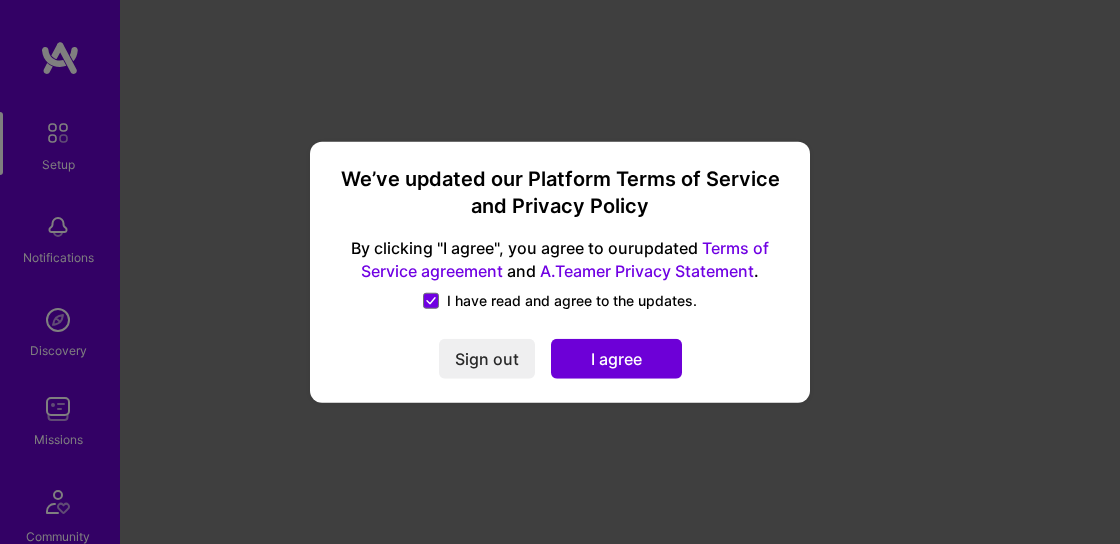 click on "I agree" at bounding box center (616, 358) 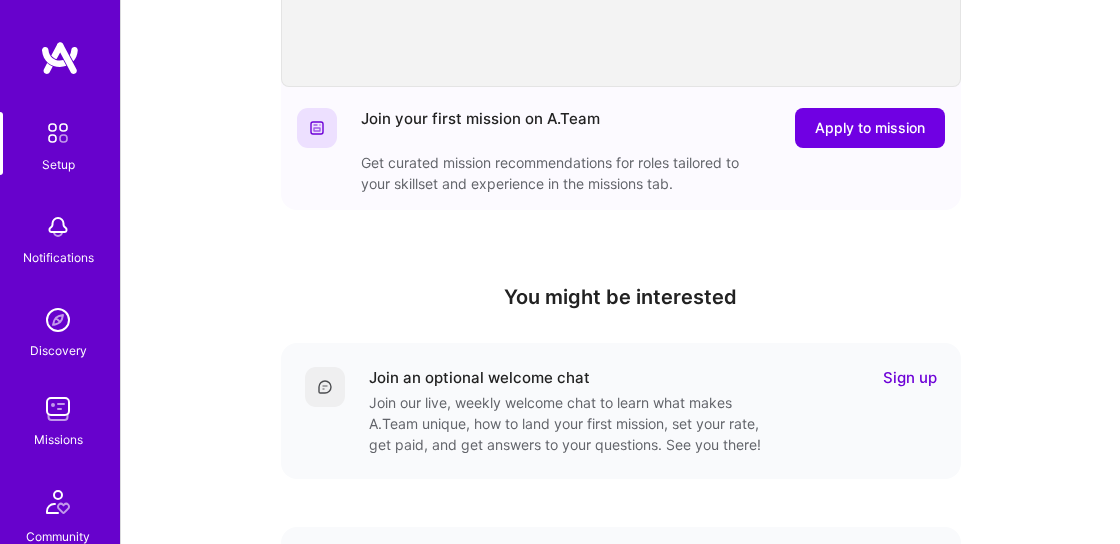 scroll, scrollTop: 0, scrollLeft: 0, axis: both 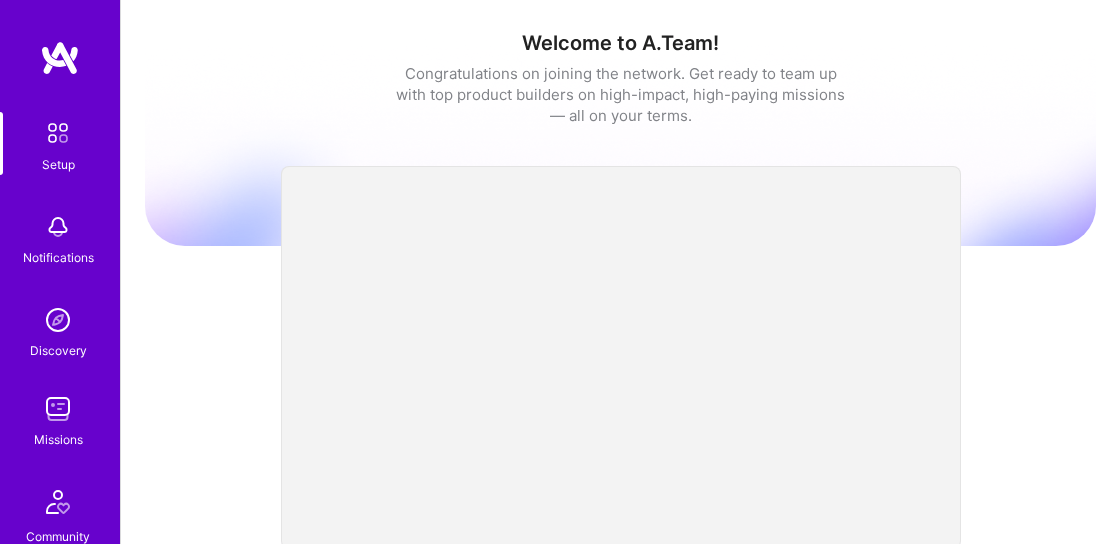 click at bounding box center [58, 133] 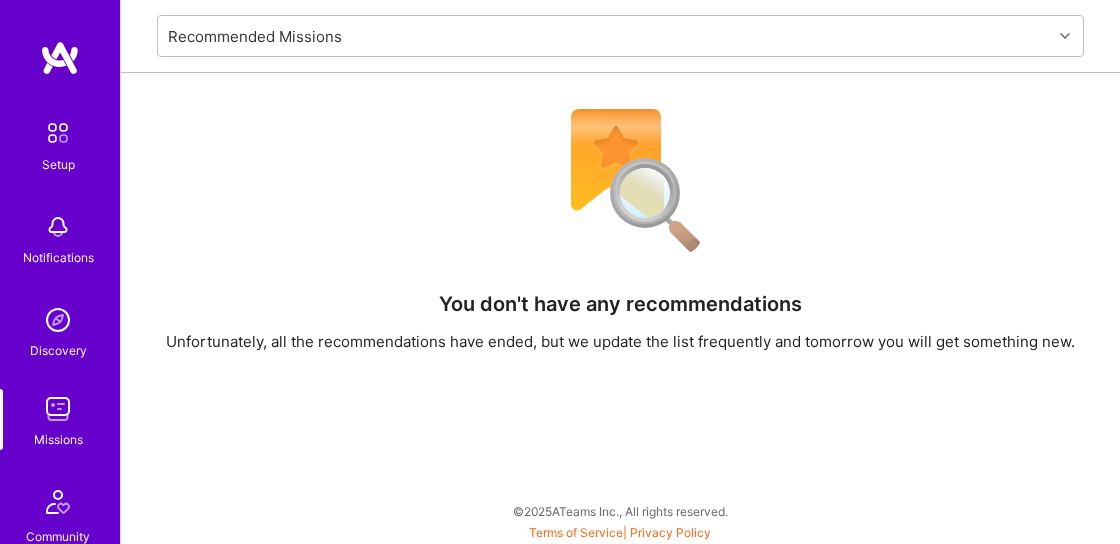 scroll, scrollTop: 0, scrollLeft: 0, axis: both 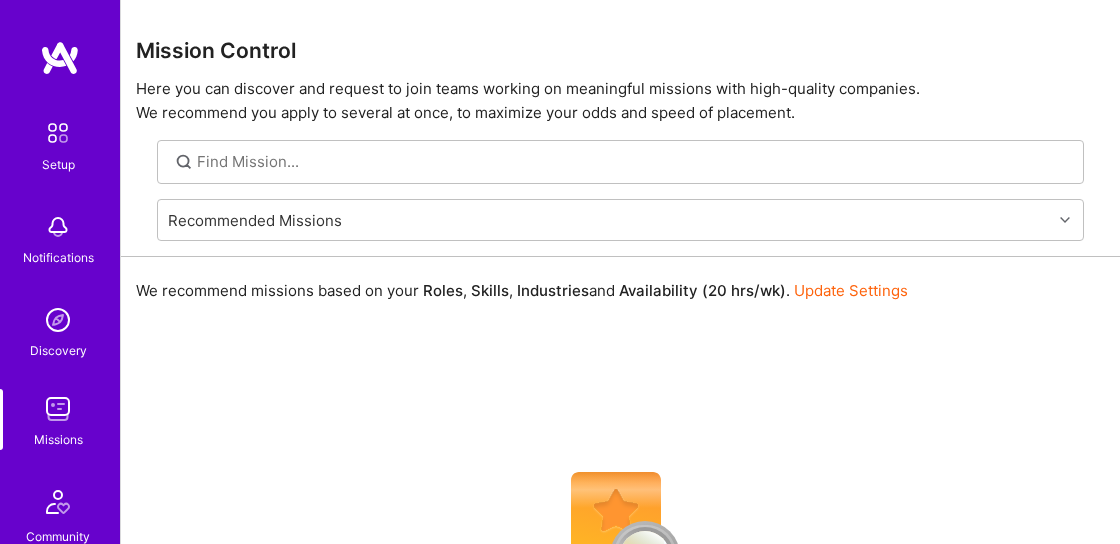 click at bounding box center [58, 227] 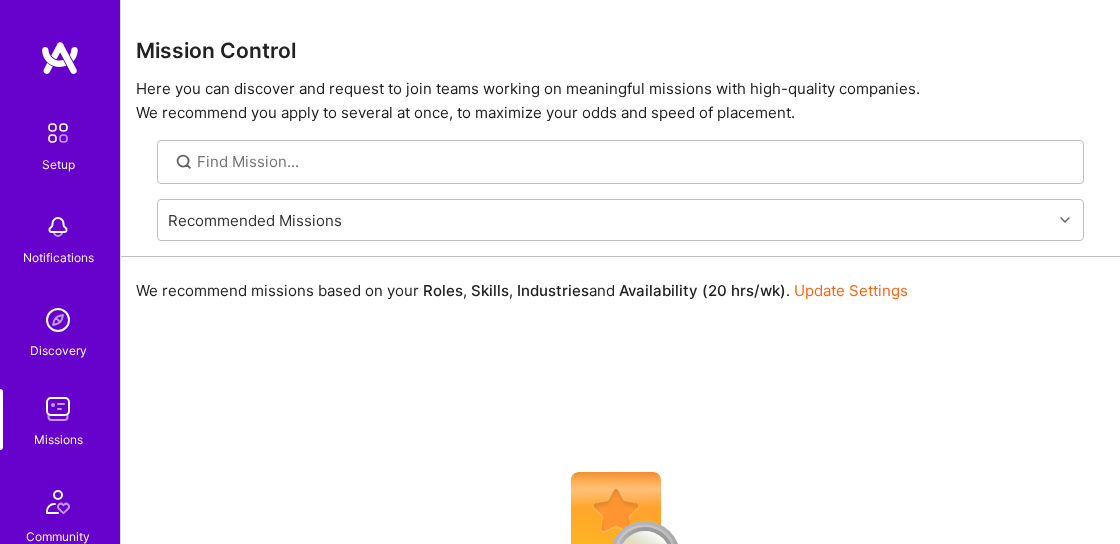 click at bounding box center [58, 320] 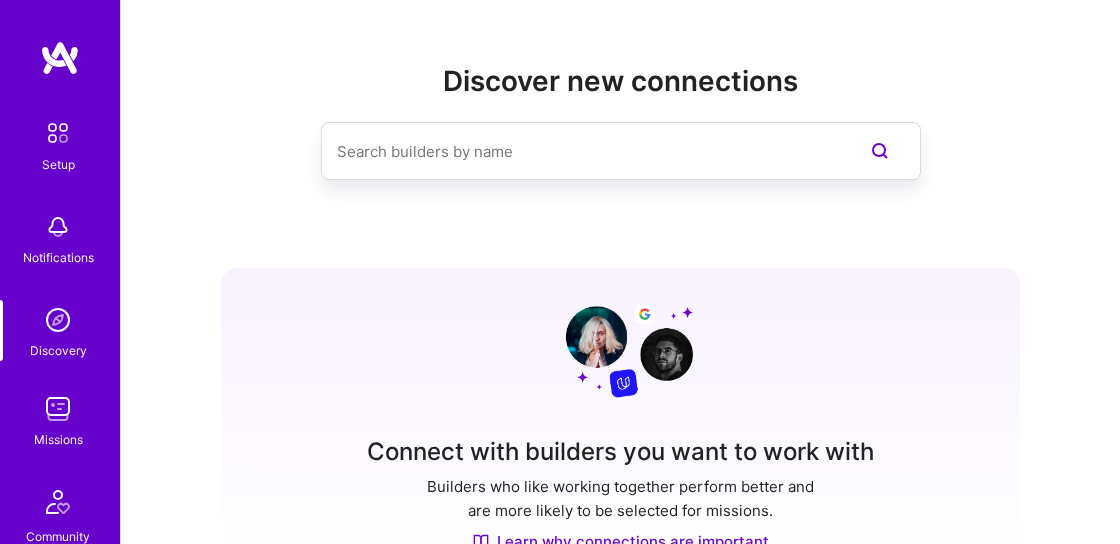 click at bounding box center (58, 409) 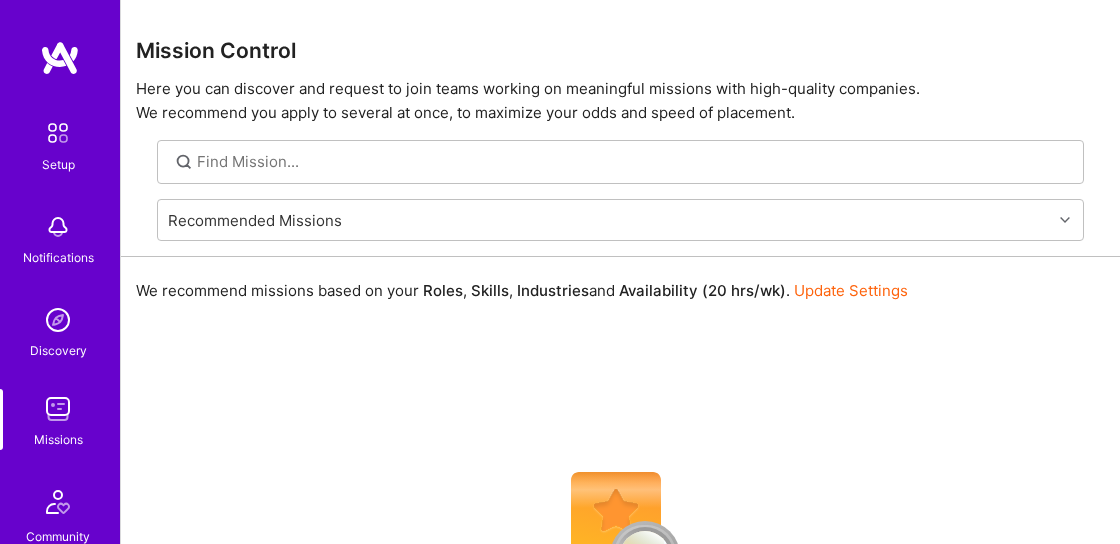 scroll, scrollTop: 363, scrollLeft: 0, axis: vertical 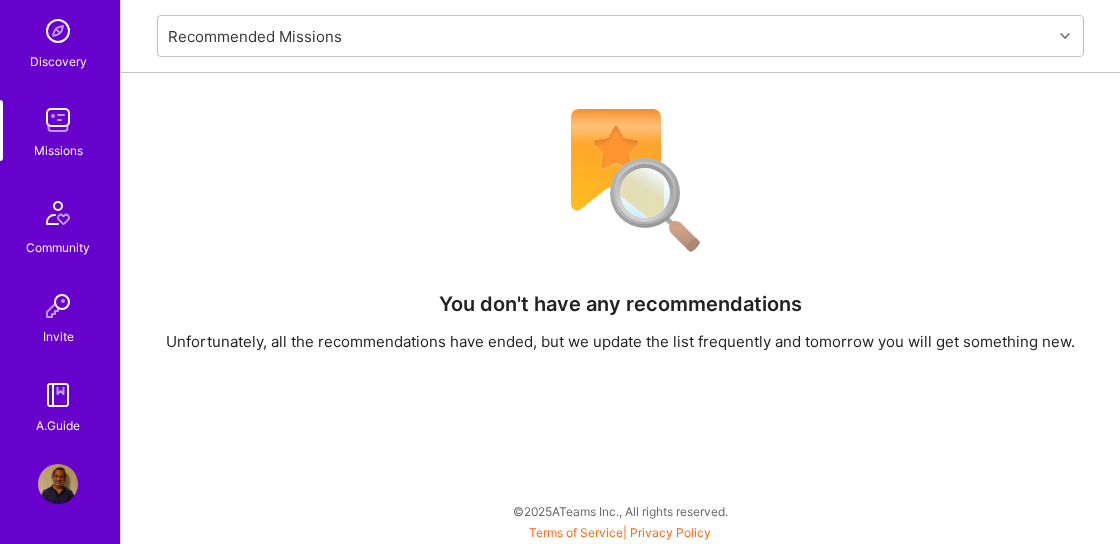 click at bounding box center [58, 484] 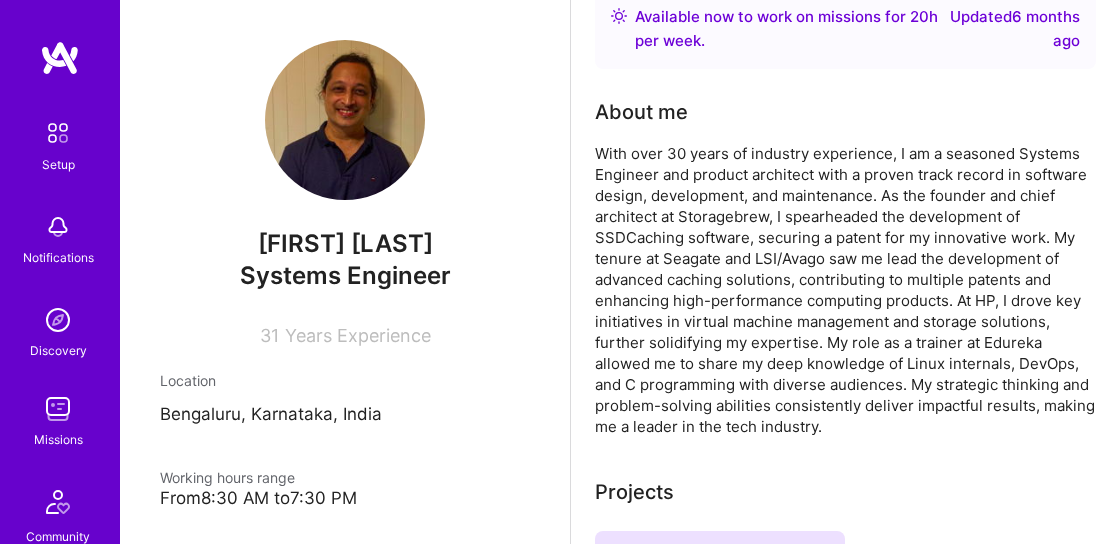 scroll, scrollTop: 0, scrollLeft: 0, axis: both 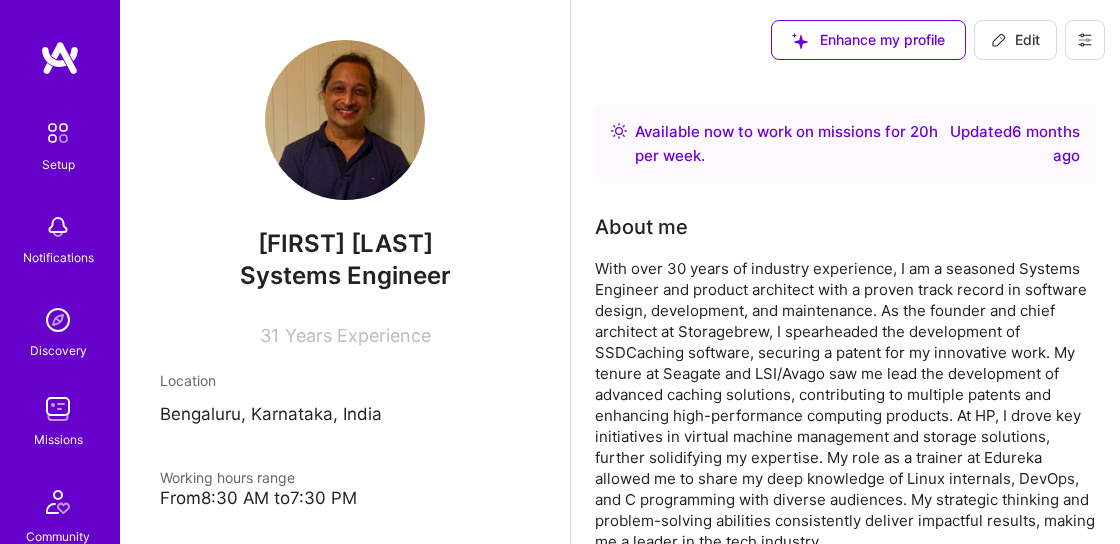 click at bounding box center [60, 58] 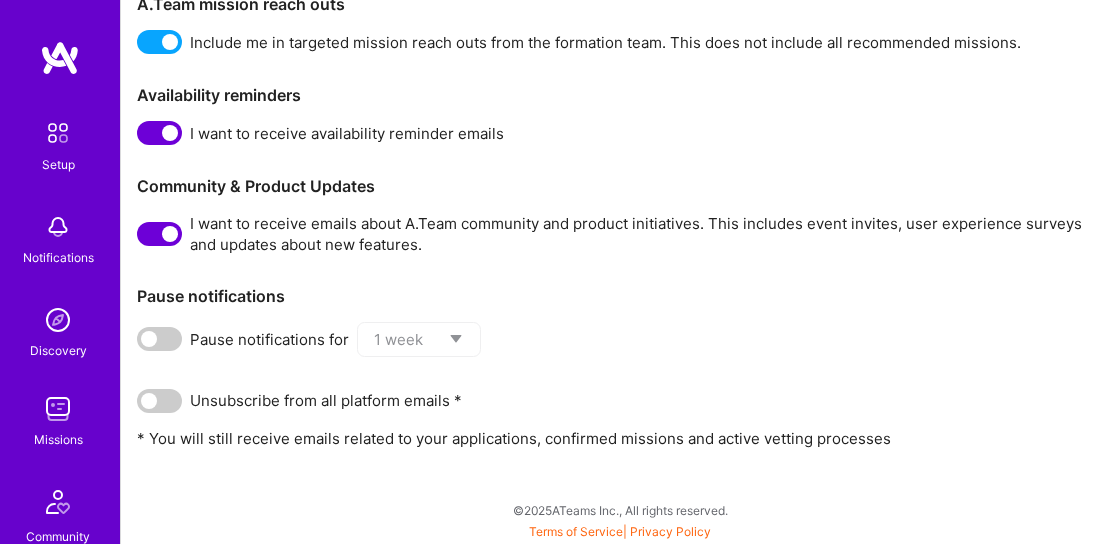scroll, scrollTop: 0, scrollLeft: 0, axis: both 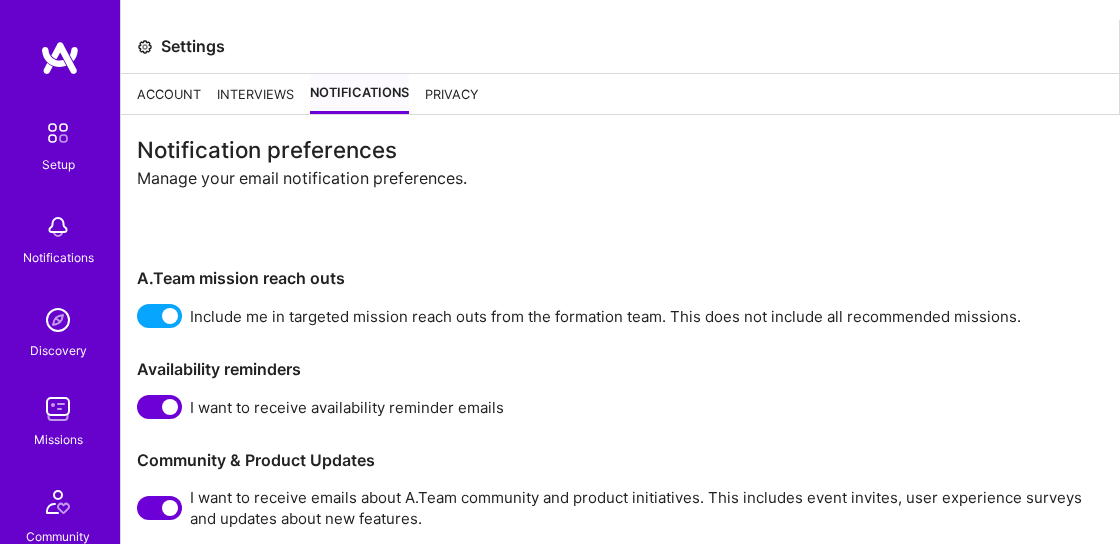 click on "Account" at bounding box center (169, 94) 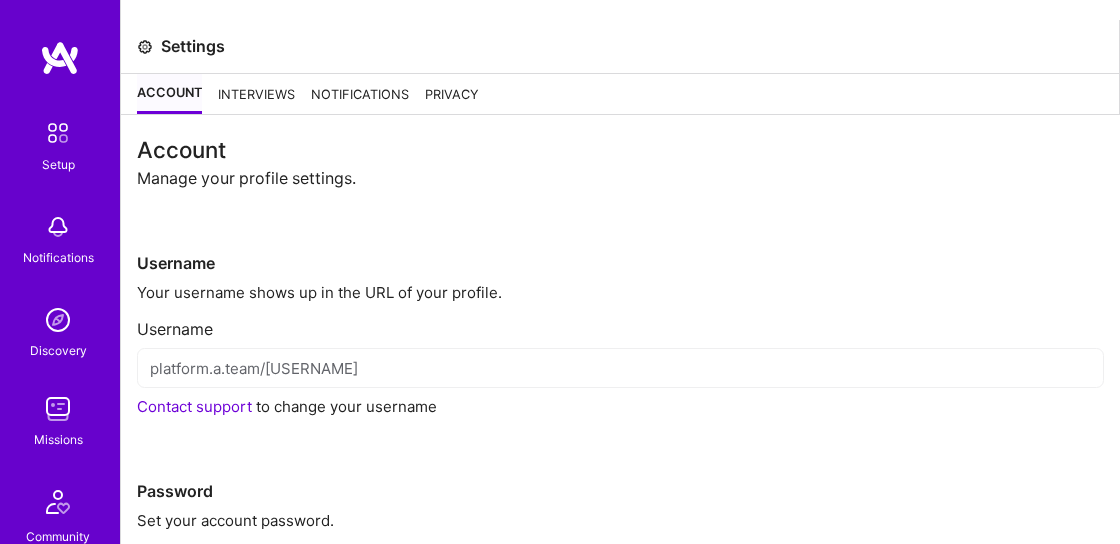 click on "Interviews" at bounding box center [256, 94] 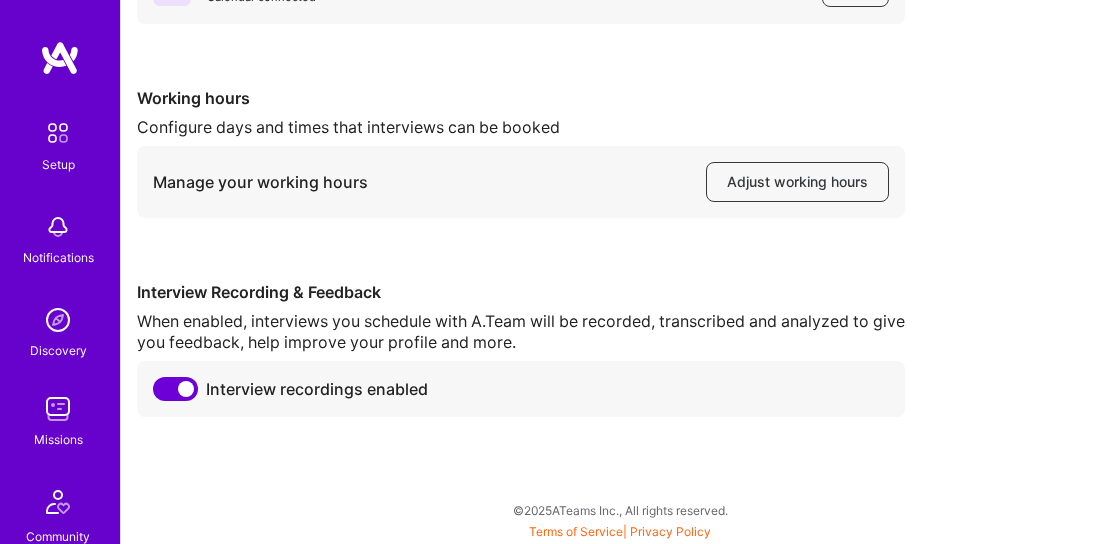 scroll, scrollTop: 0, scrollLeft: 0, axis: both 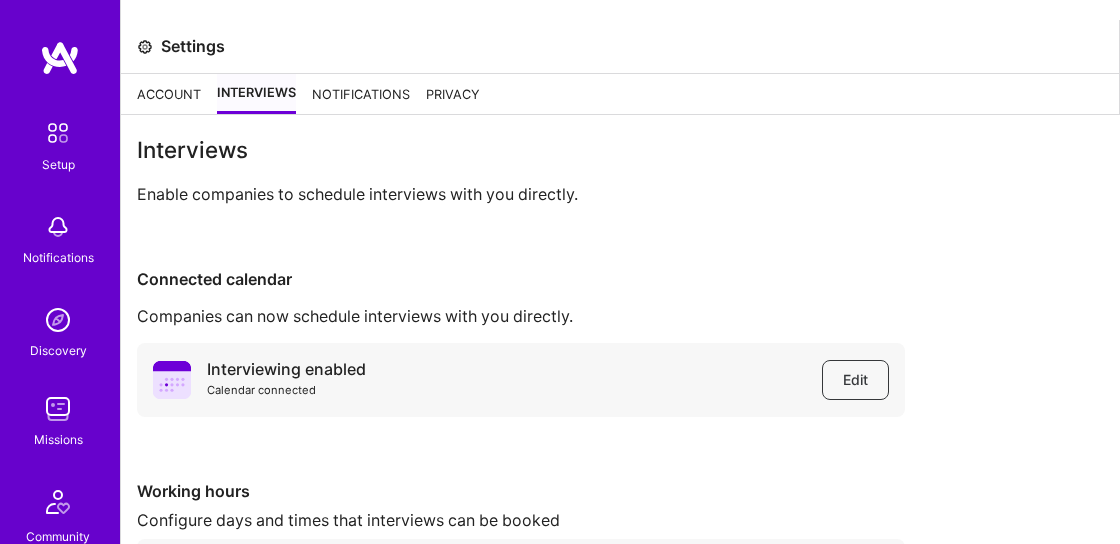 click on "Notifications" at bounding box center [361, 94] 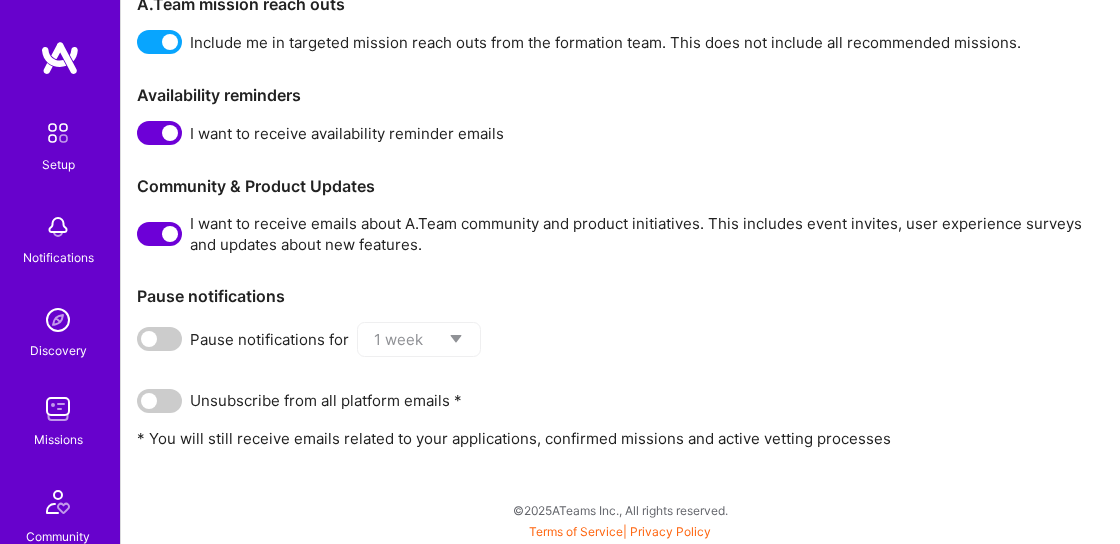 scroll, scrollTop: 0, scrollLeft: 0, axis: both 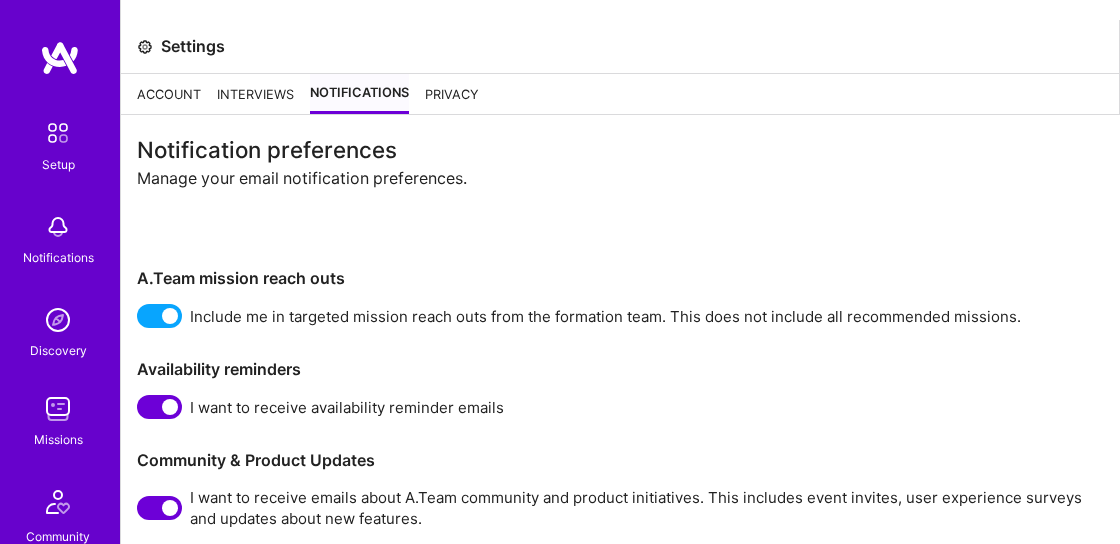 click on "Privacy" at bounding box center [452, 94] 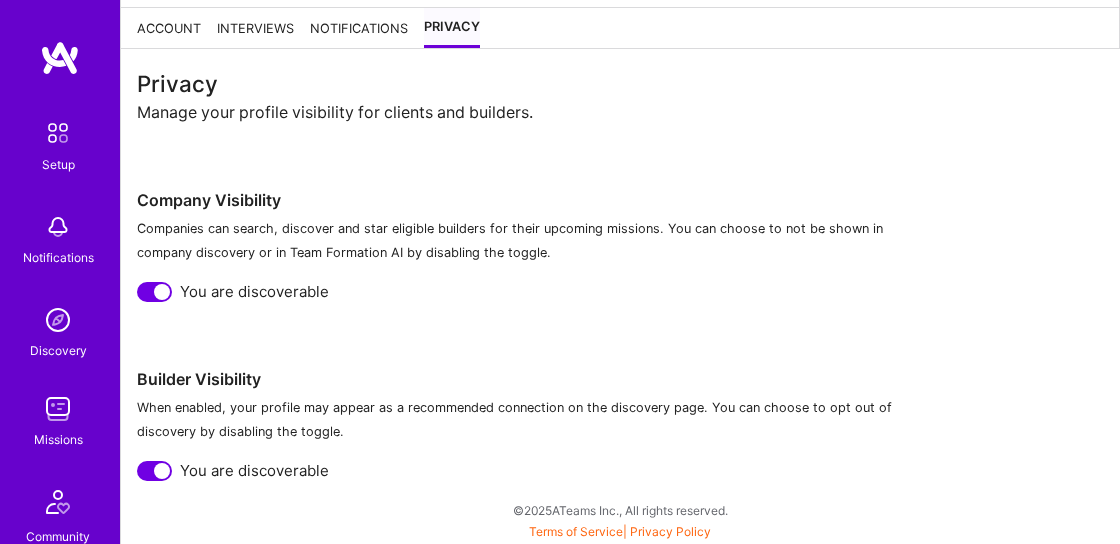 scroll, scrollTop: 0, scrollLeft: 0, axis: both 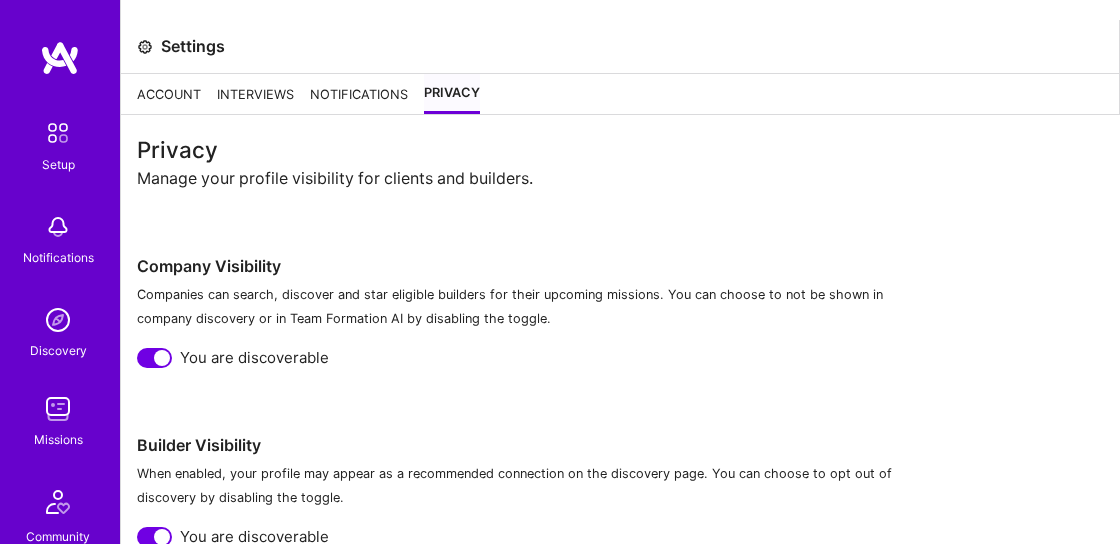 click at bounding box center [60, 58] 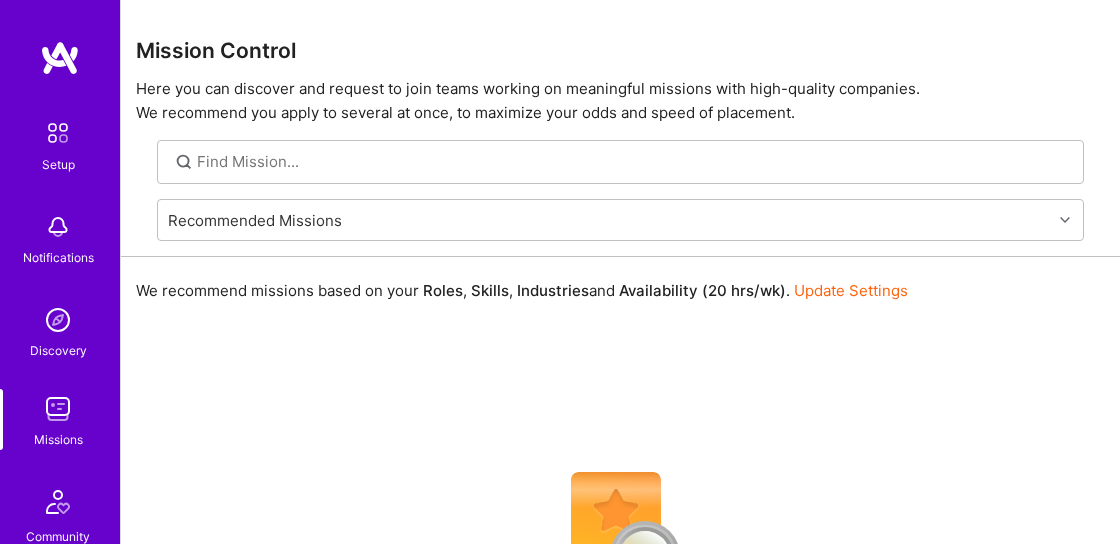 scroll, scrollTop: 289, scrollLeft: 0, axis: vertical 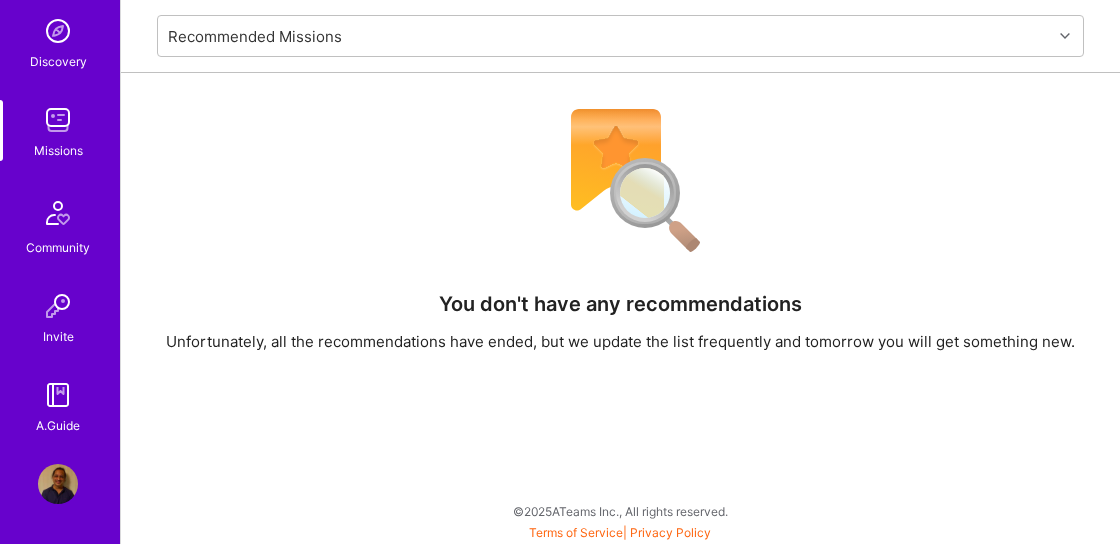 click at bounding box center (58, 484) 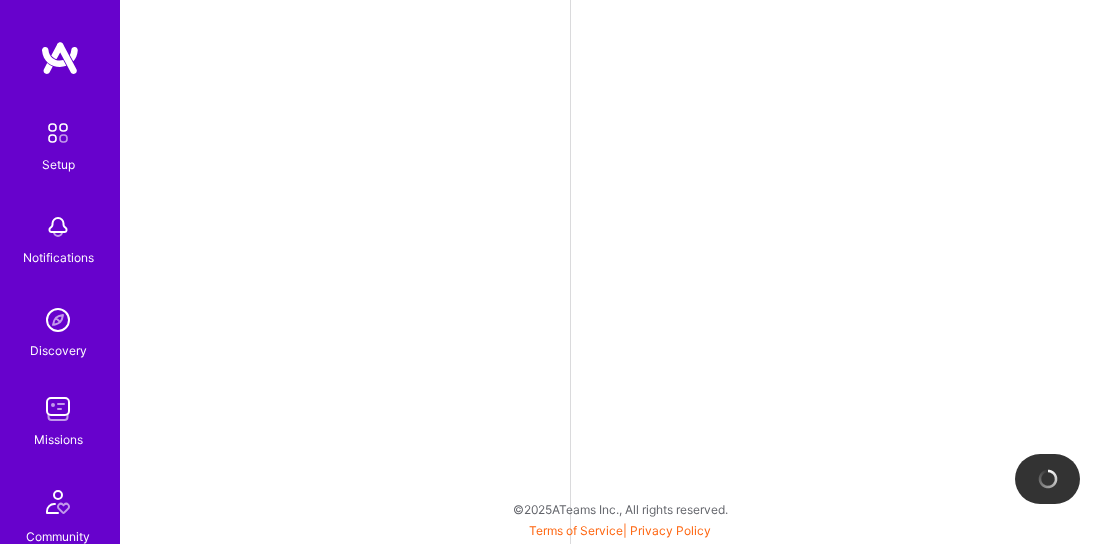 scroll, scrollTop: 0, scrollLeft: 0, axis: both 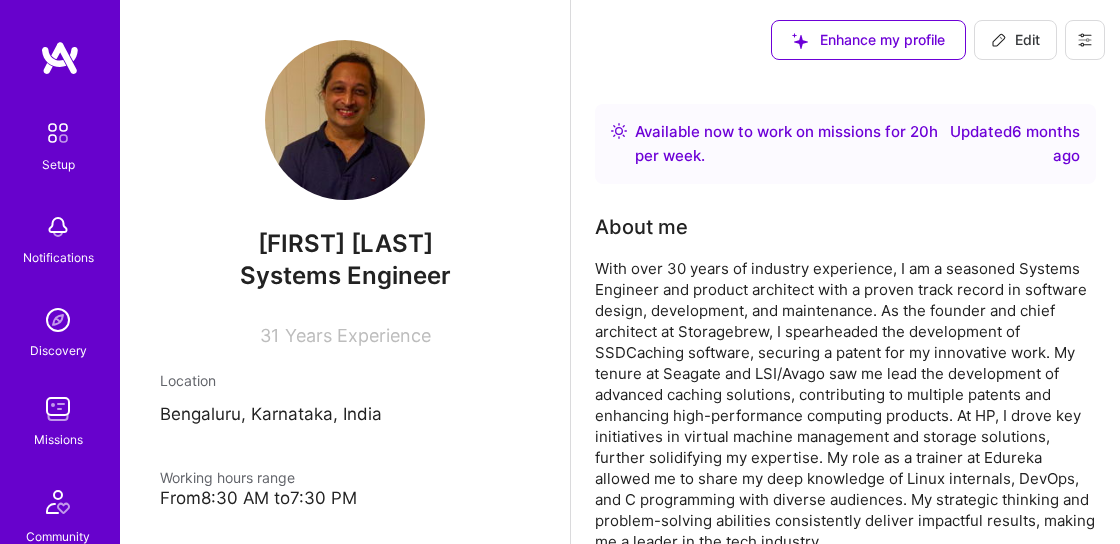 click 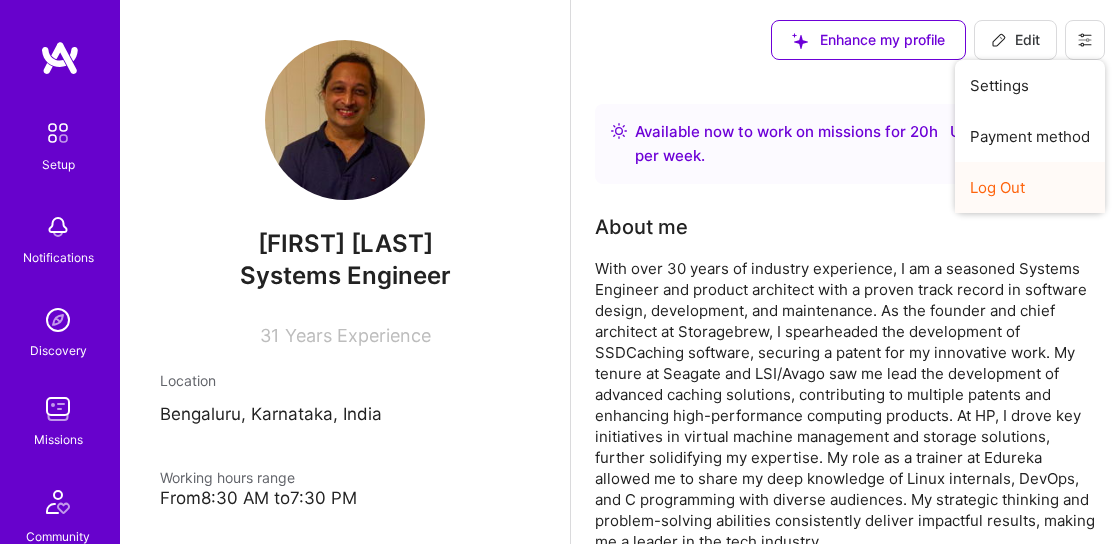 click on "Log Out" at bounding box center (1030, 187) 